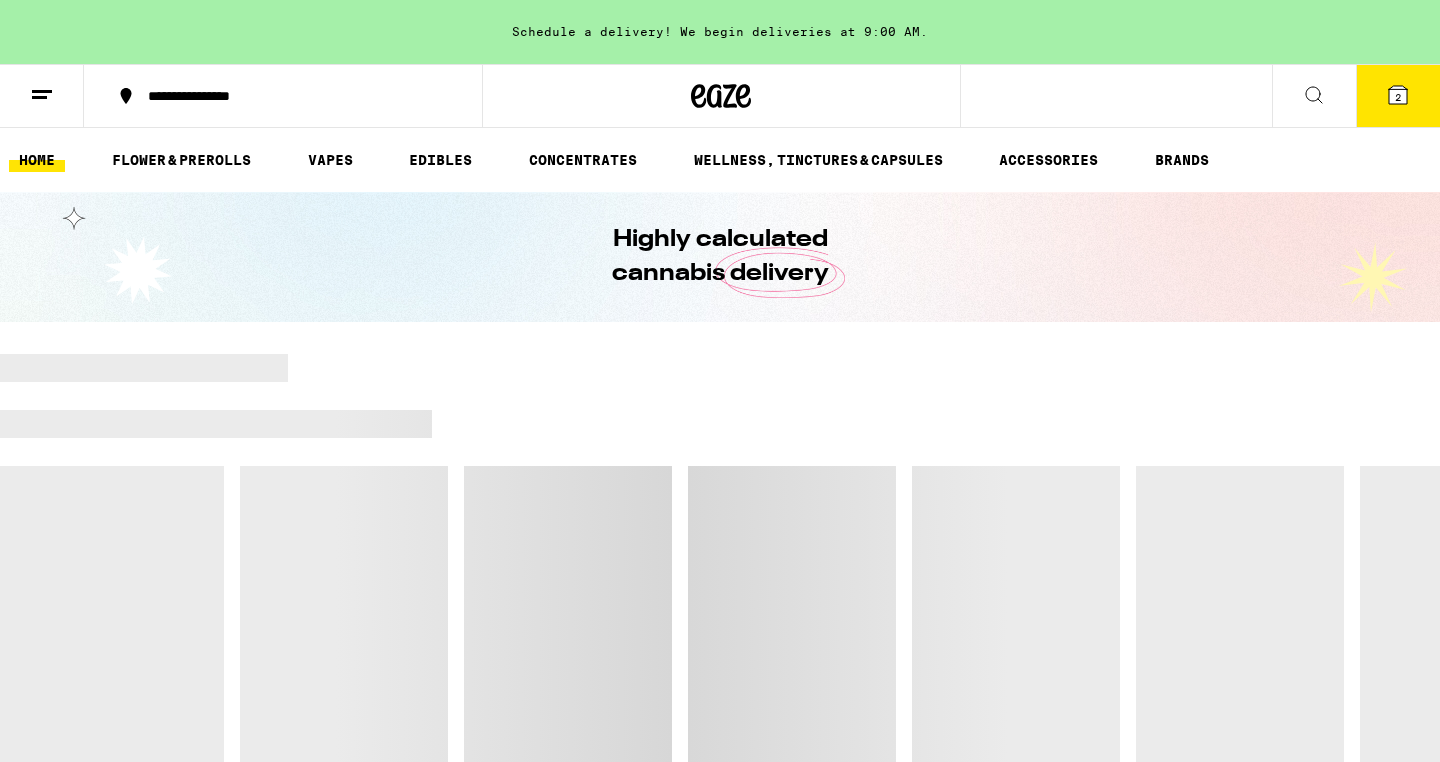 scroll, scrollTop: 0, scrollLeft: 0, axis: both 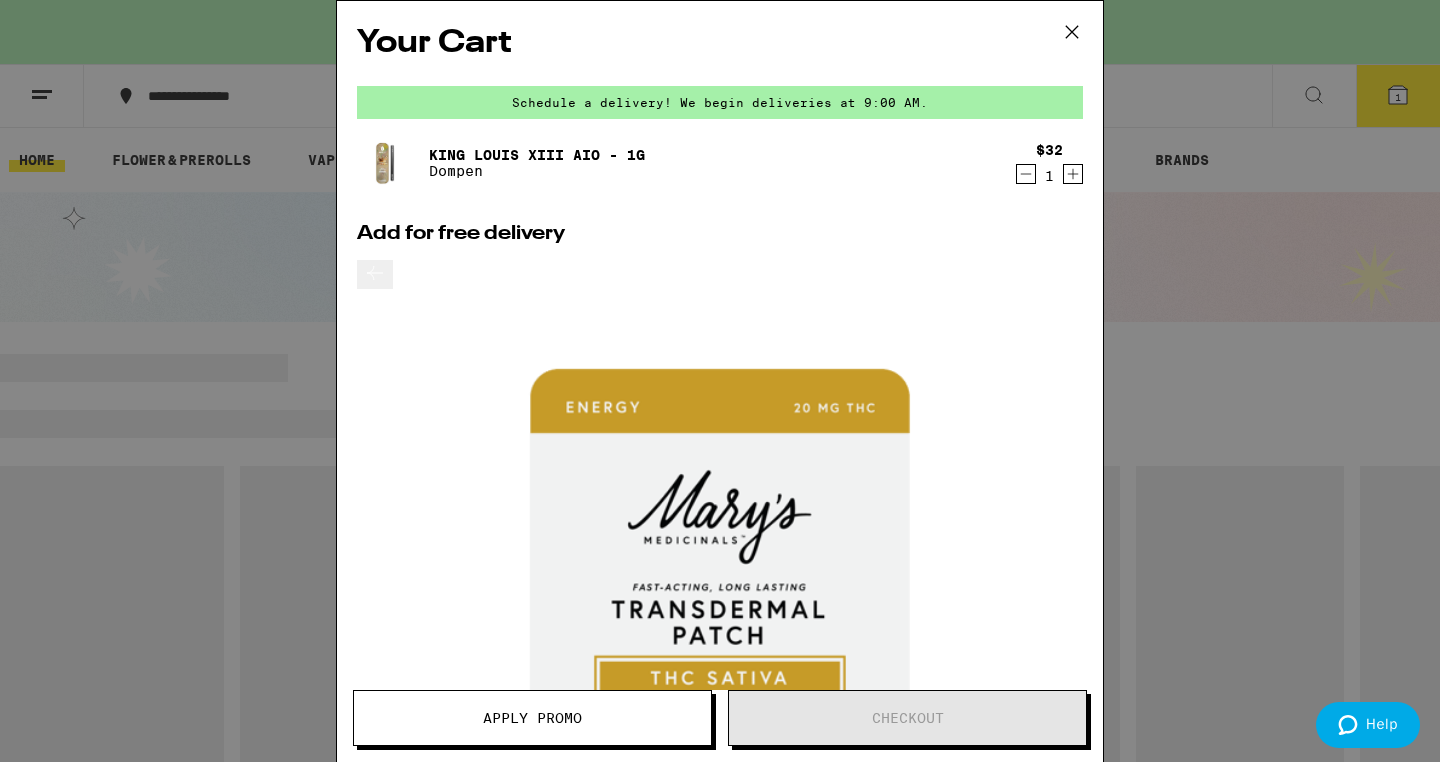 click at bounding box center (1026, 174) 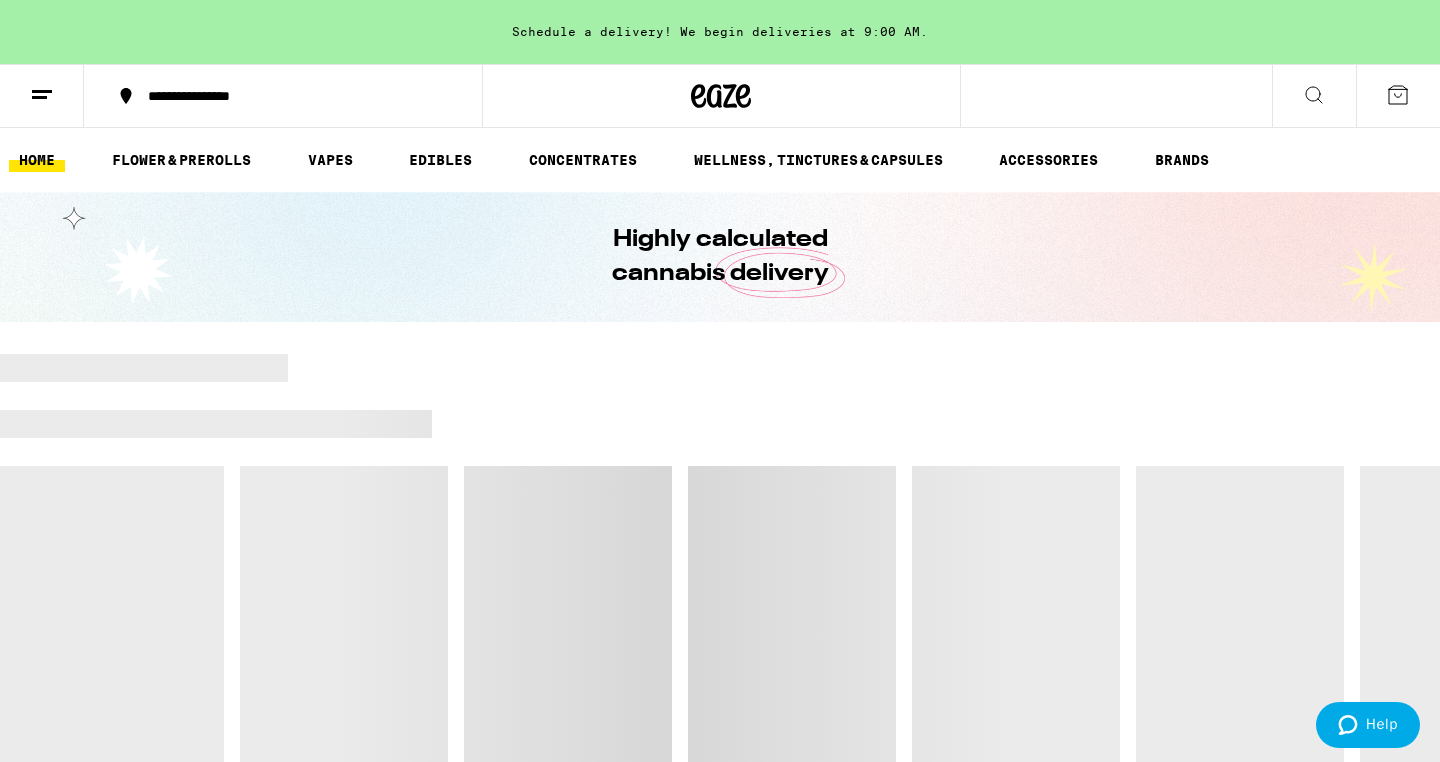 scroll, scrollTop: 0, scrollLeft: 0, axis: both 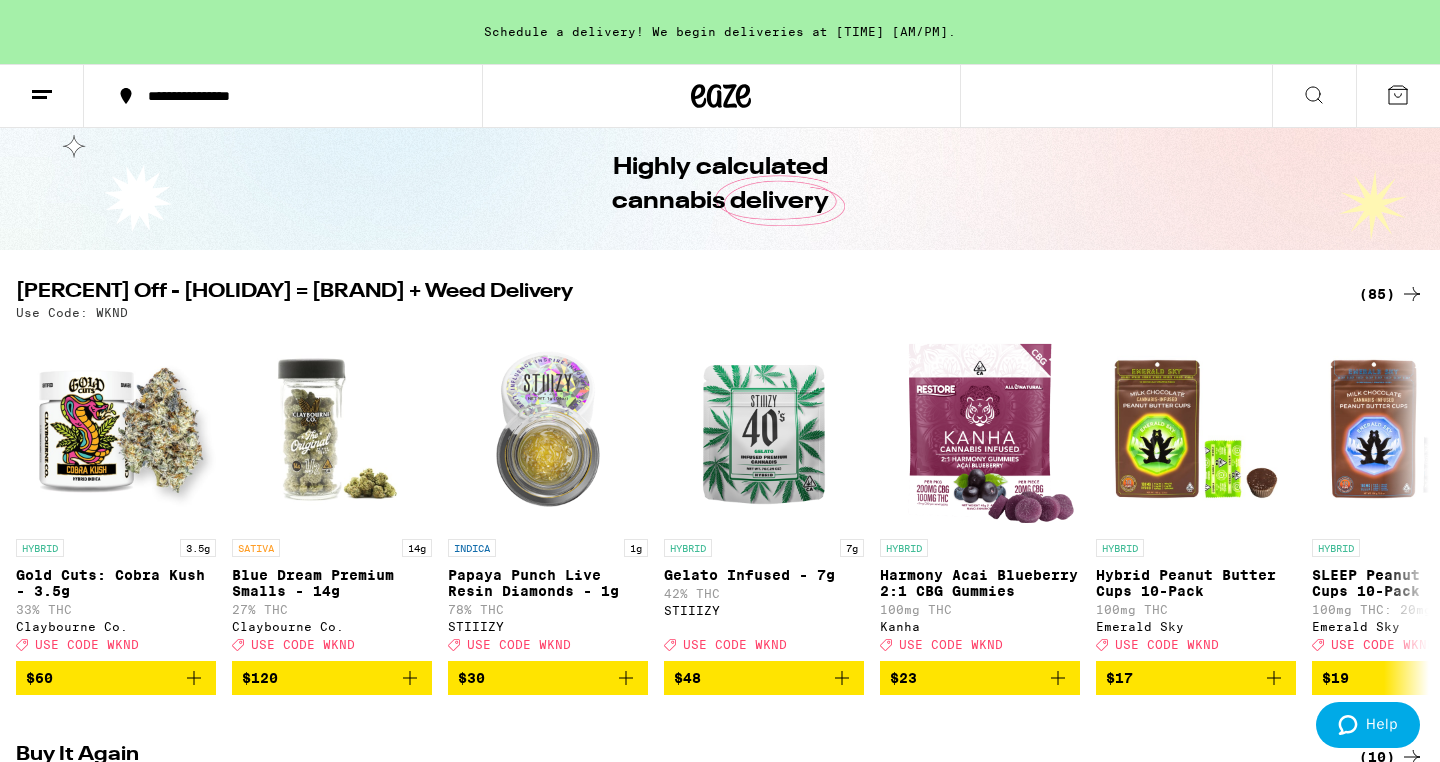 click on "(85)" at bounding box center [1391, 294] 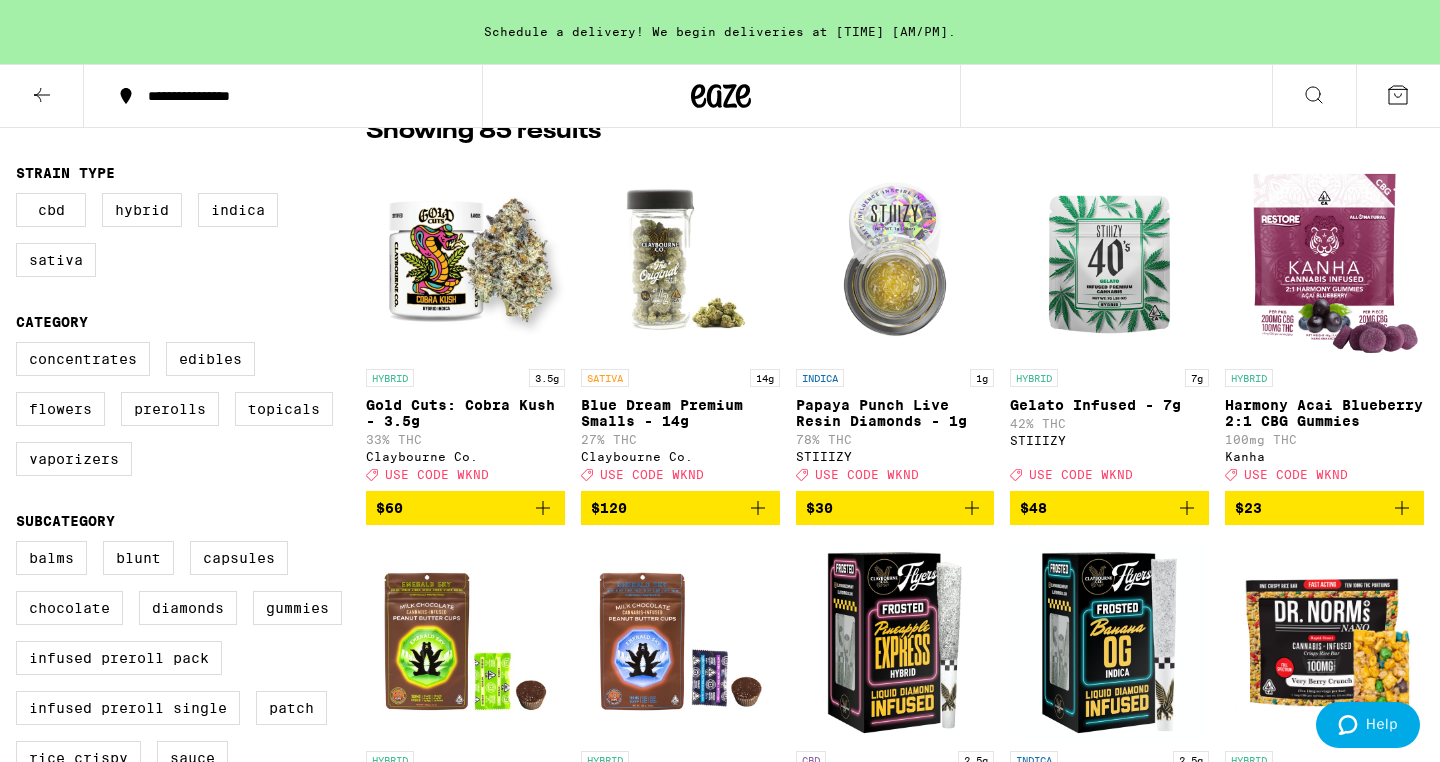scroll, scrollTop: 187, scrollLeft: 0, axis: vertical 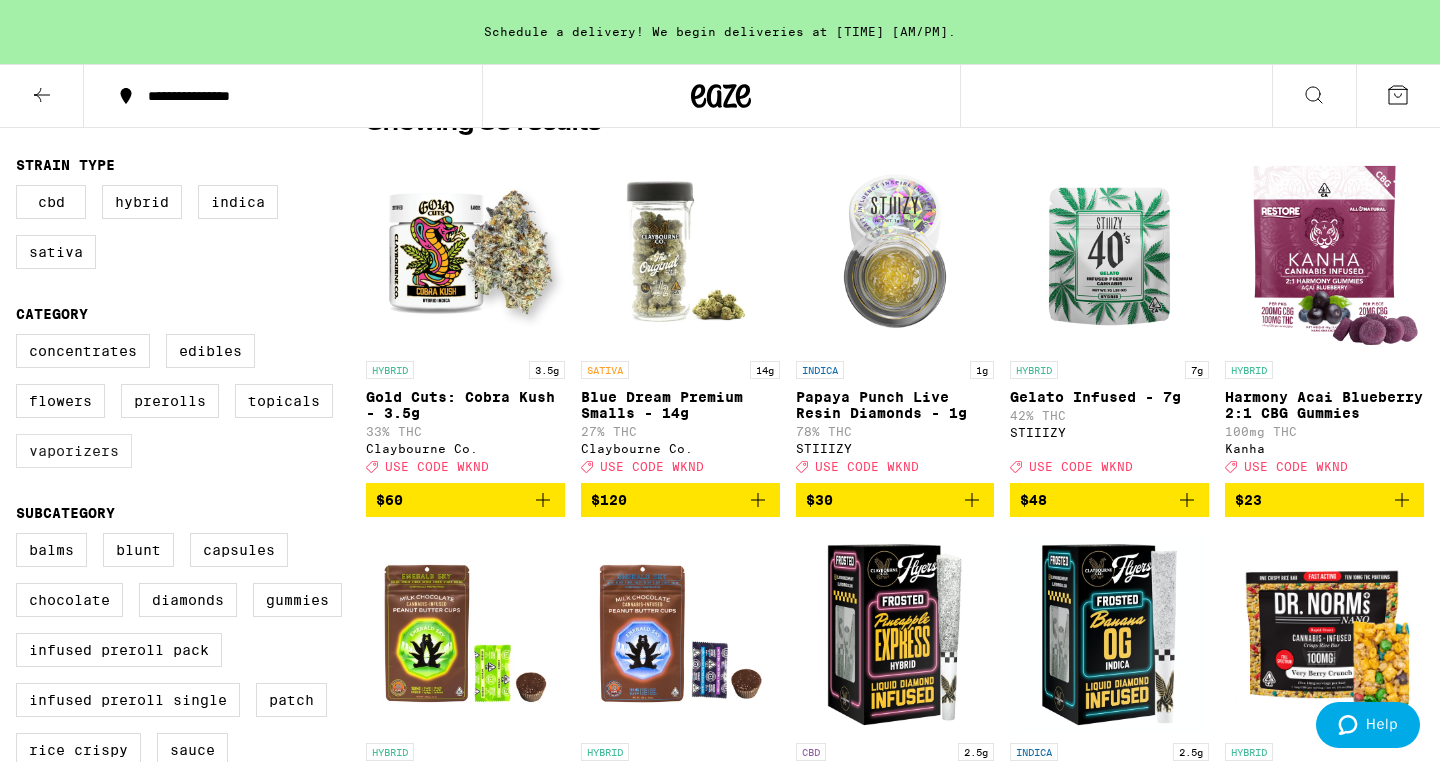 click on "Vaporizers" at bounding box center [74, 451] 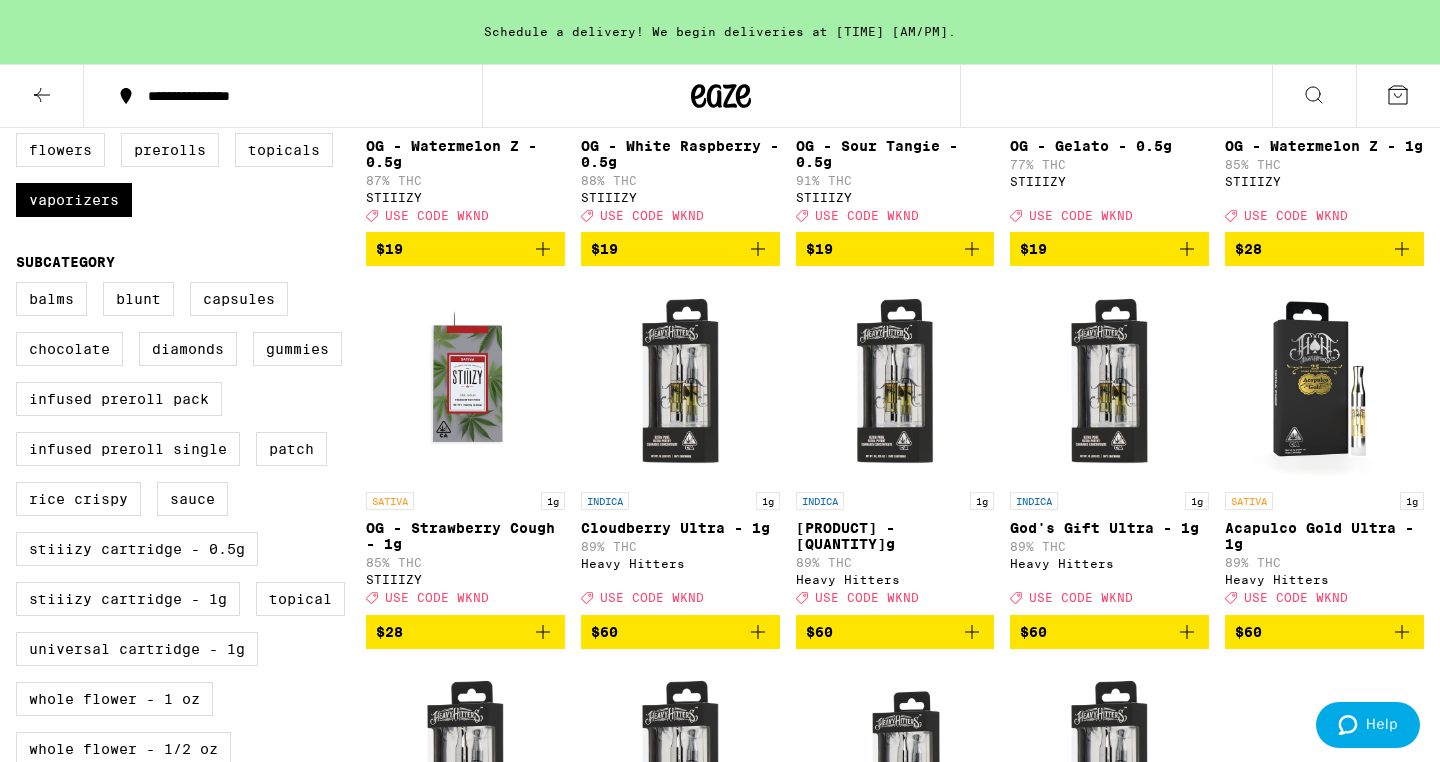 scroll, scrollTop: 439, scrollLeft: 0, axis: vertical 